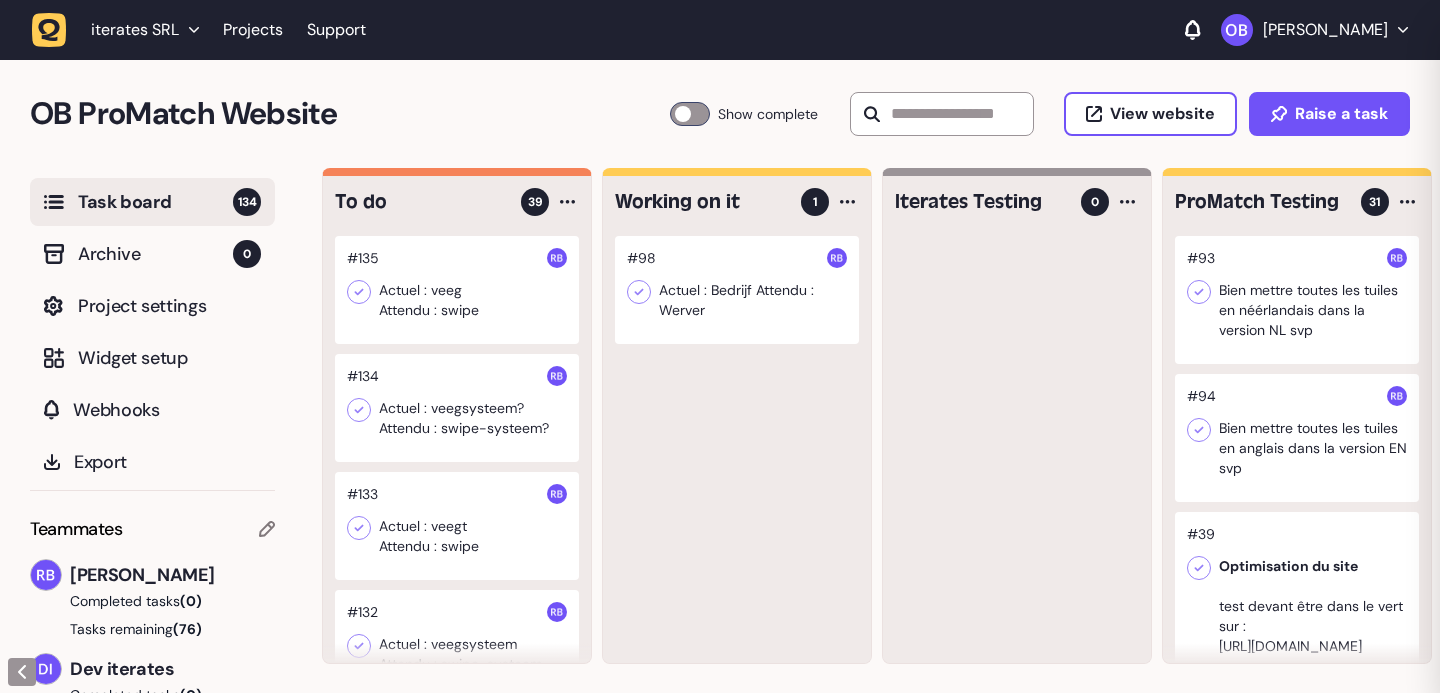 scroll, scrollTop: 0, scrollLeft: 0, axis: both 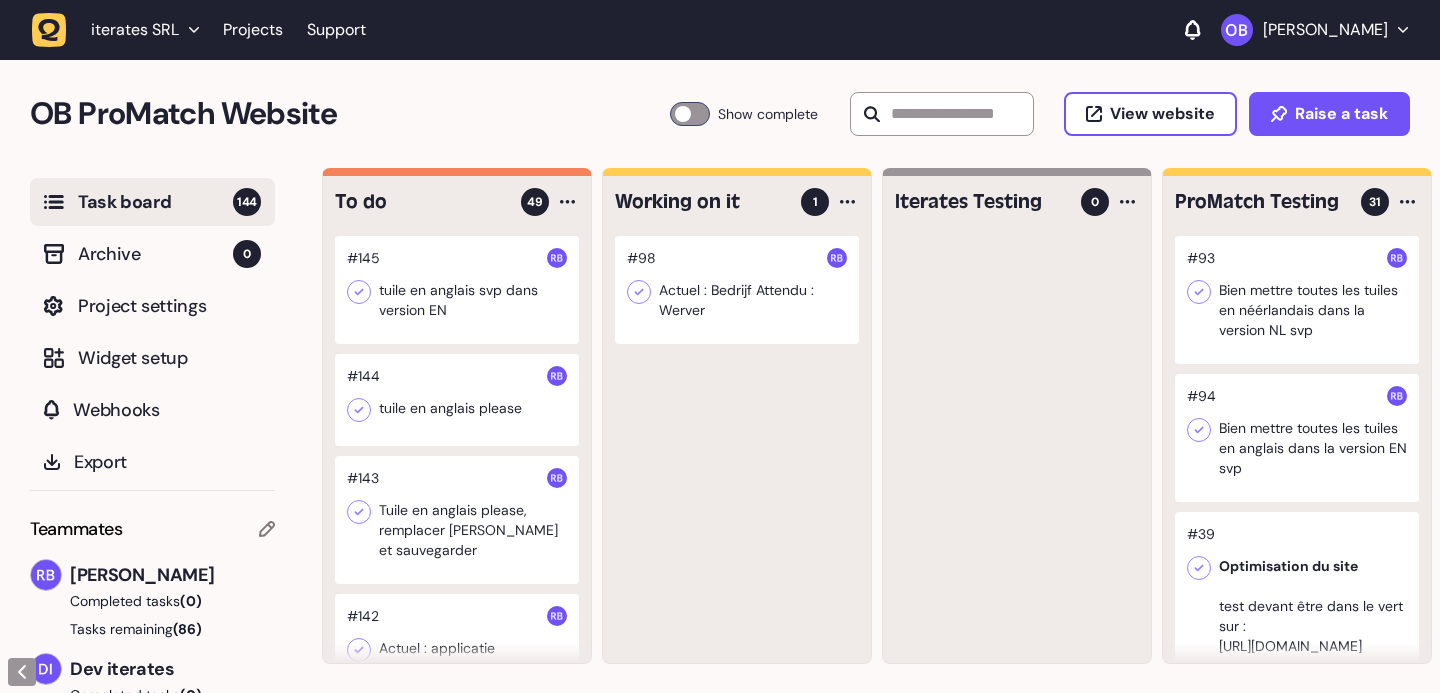 click 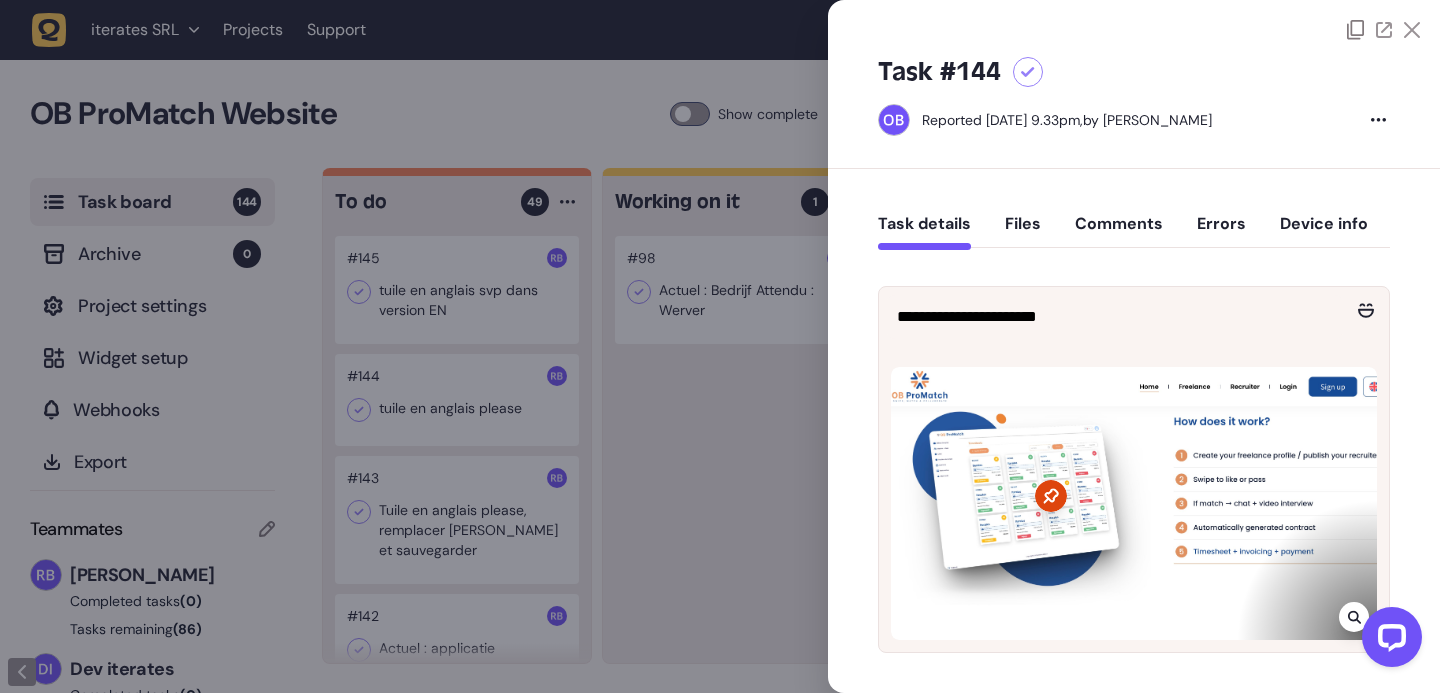 scroll, scrollTop: 0, scrollLeft: 0, axis: both 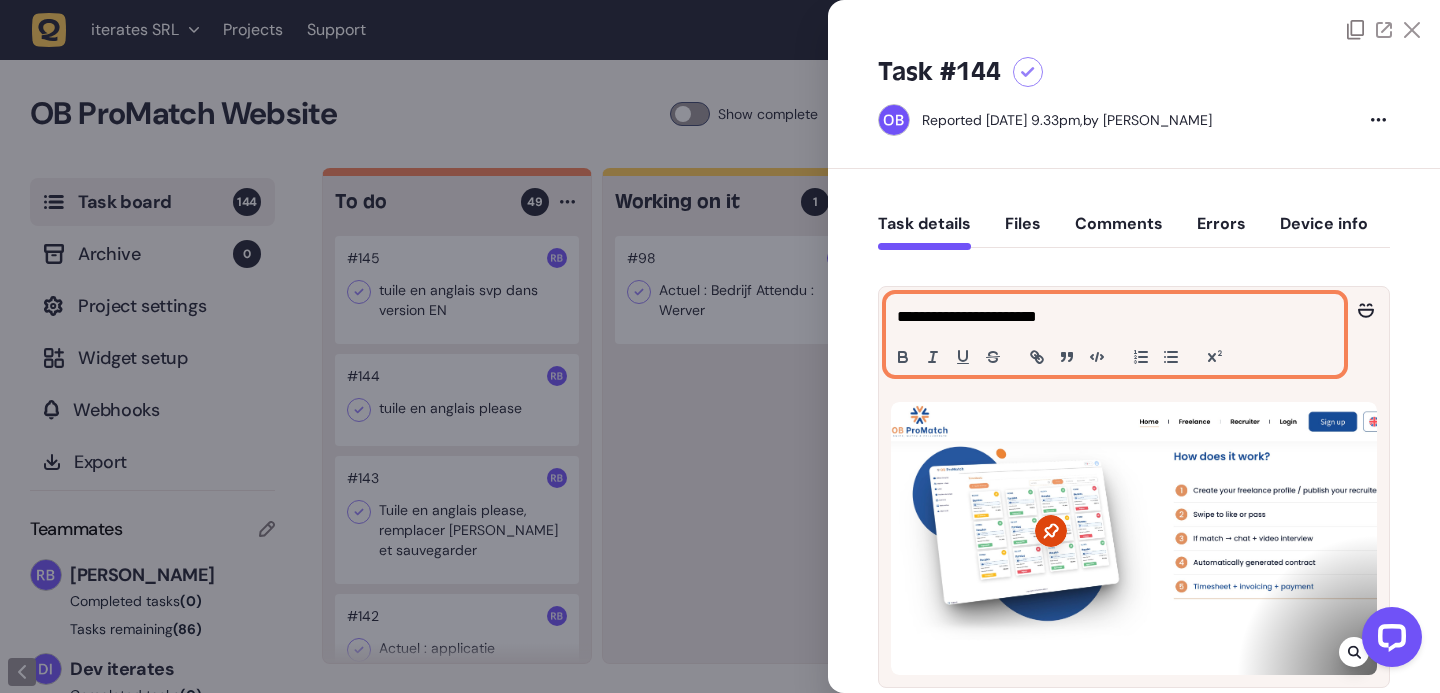 click on "**********" 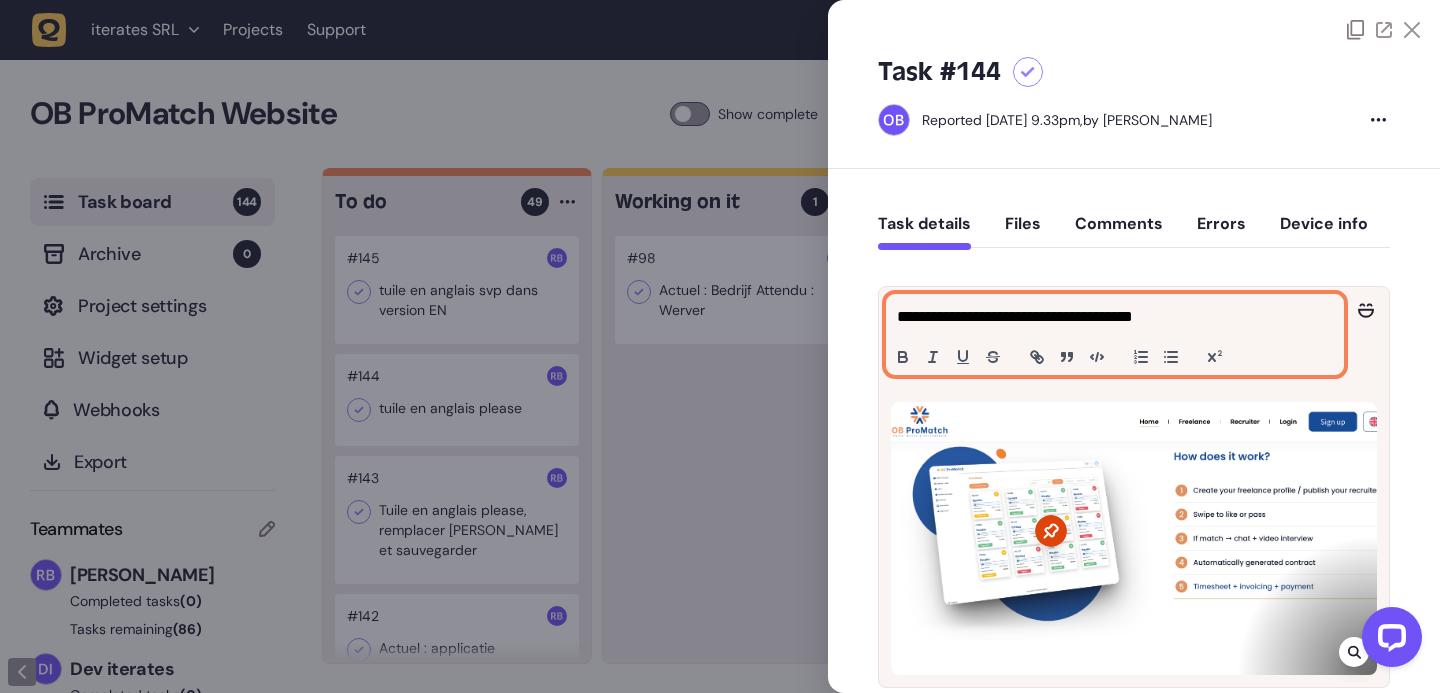 click on "**********" 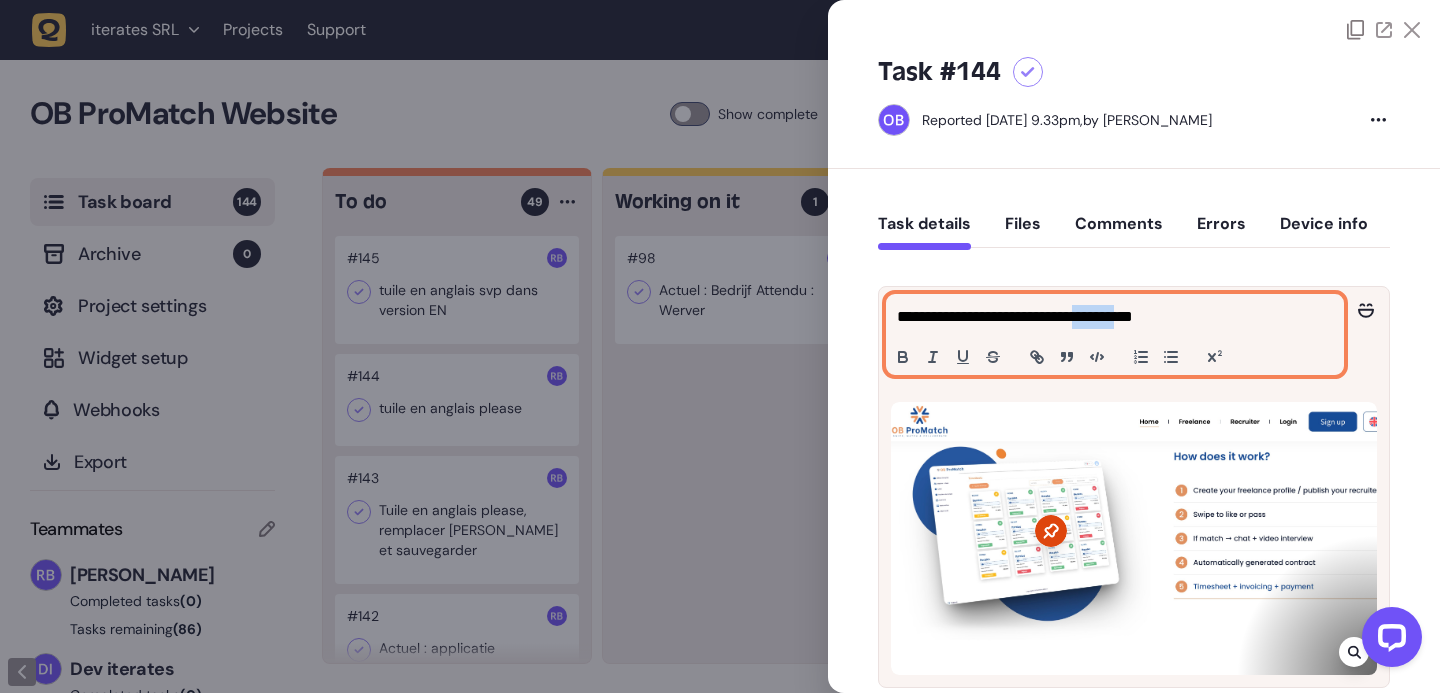 click on "**********" 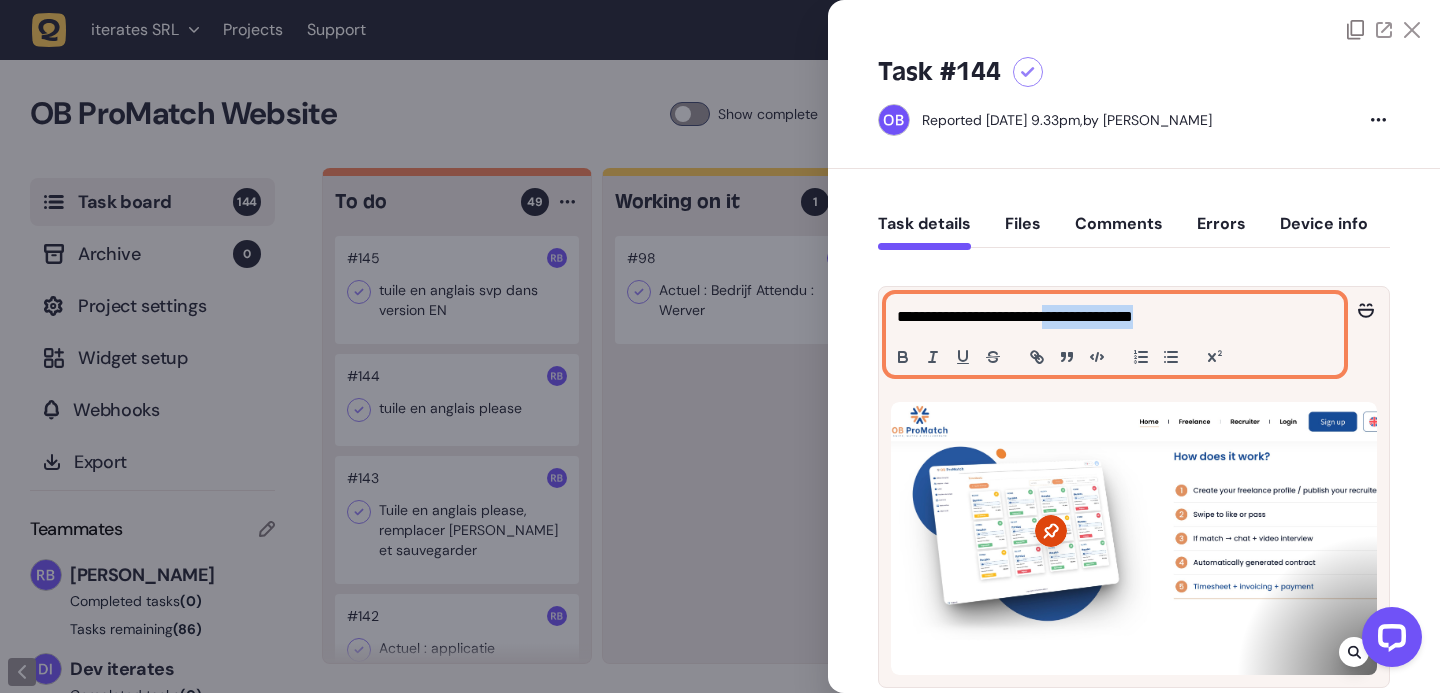 drag, startPoint x: 1195, startPoint y: 317, endPoint x: 1066, endPoint y: 316, distance: 129.00388 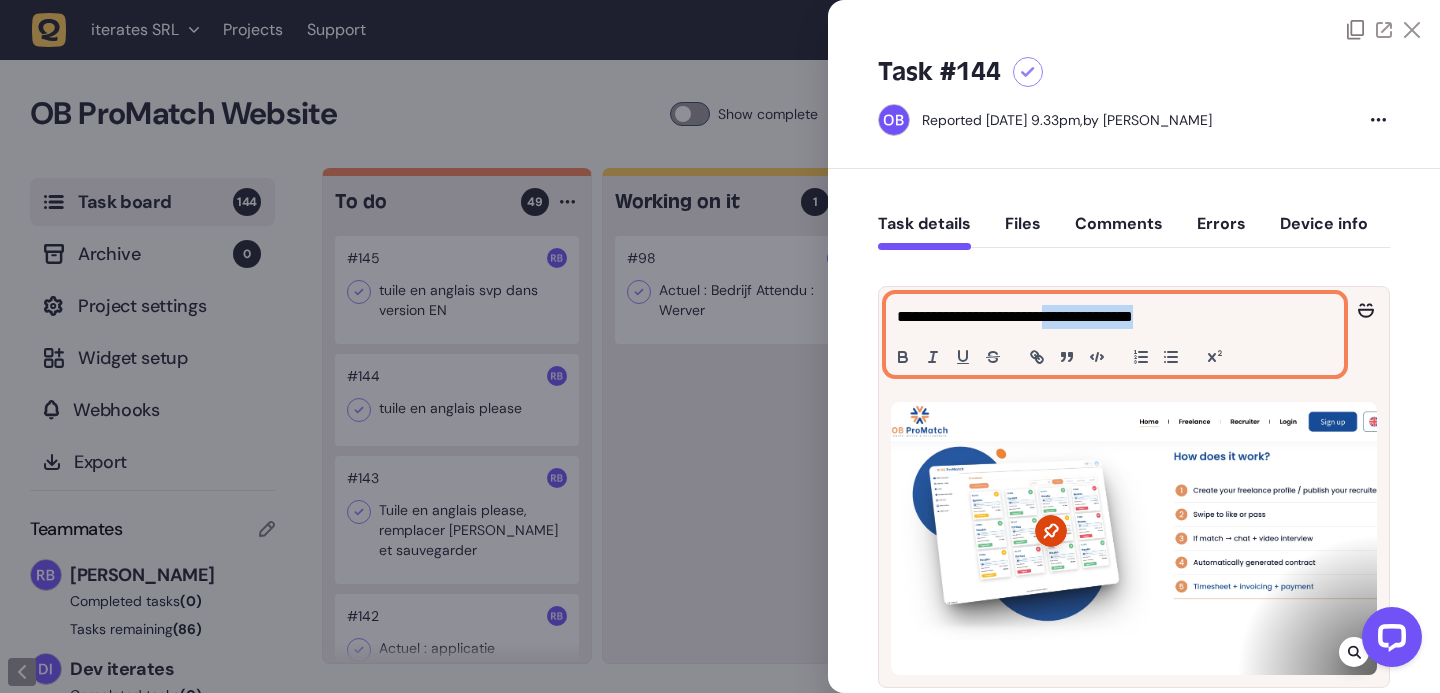 click on "**********" 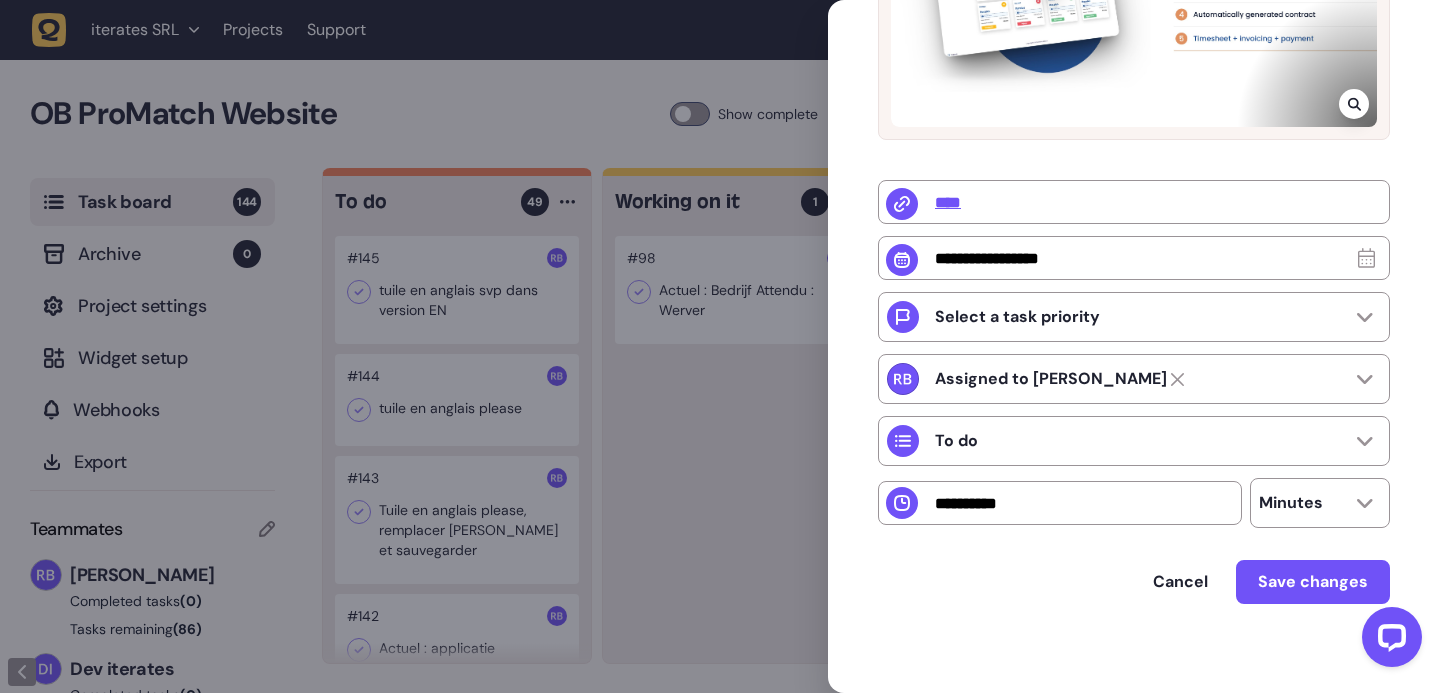 scroll, scrollTop: 564, scrollLeft: 0, axis: vertical 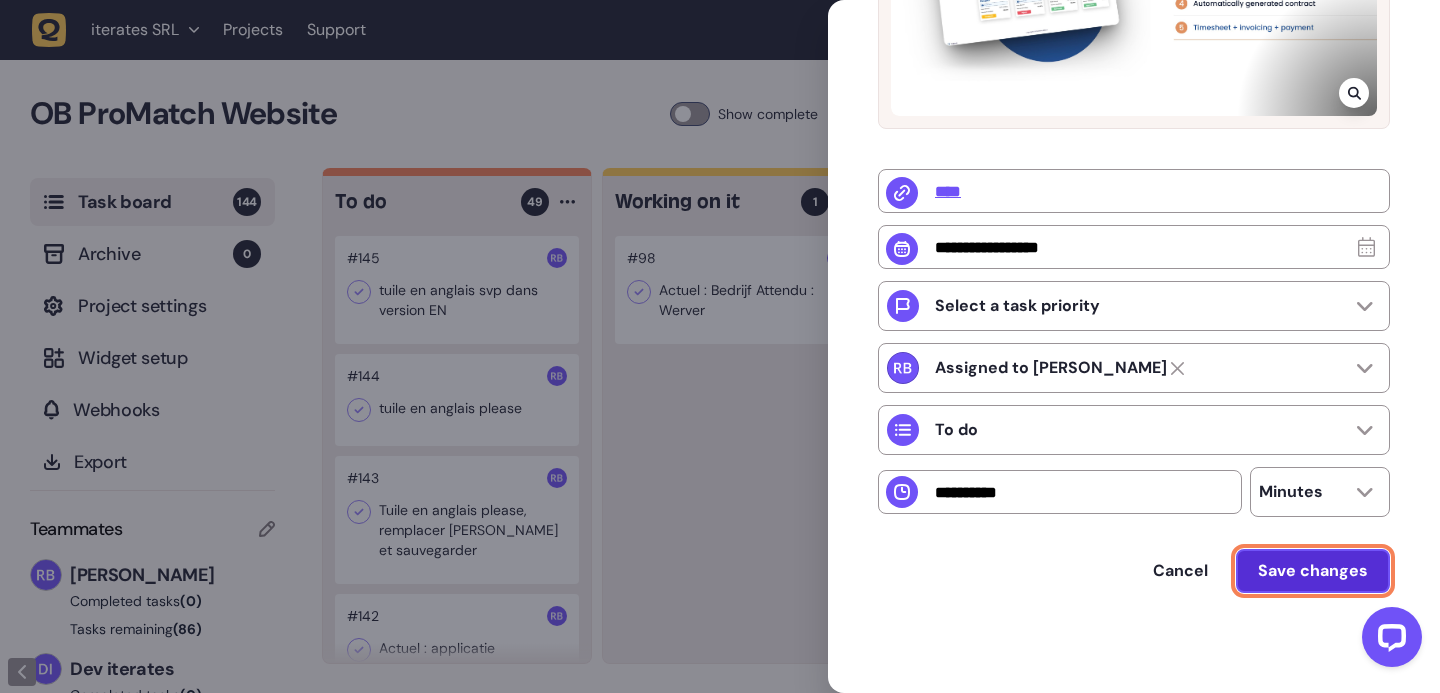 click on "Save changes" 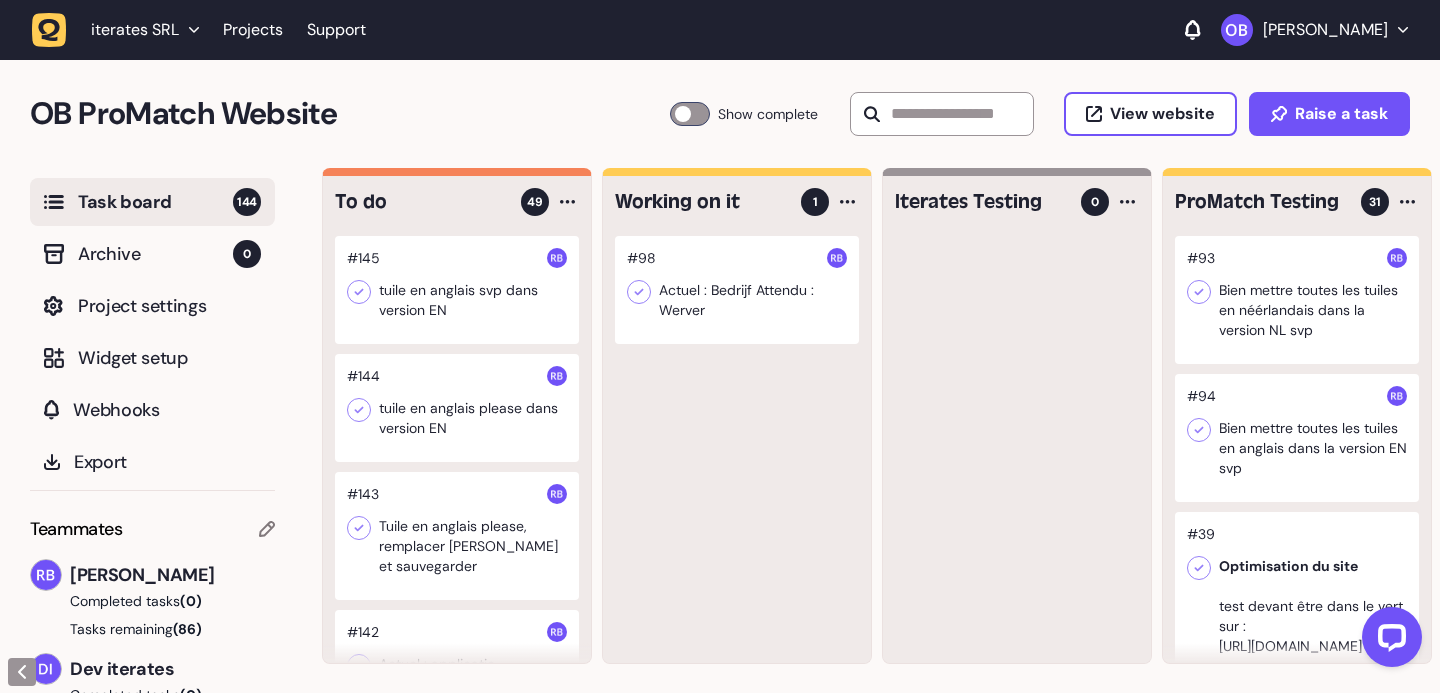click 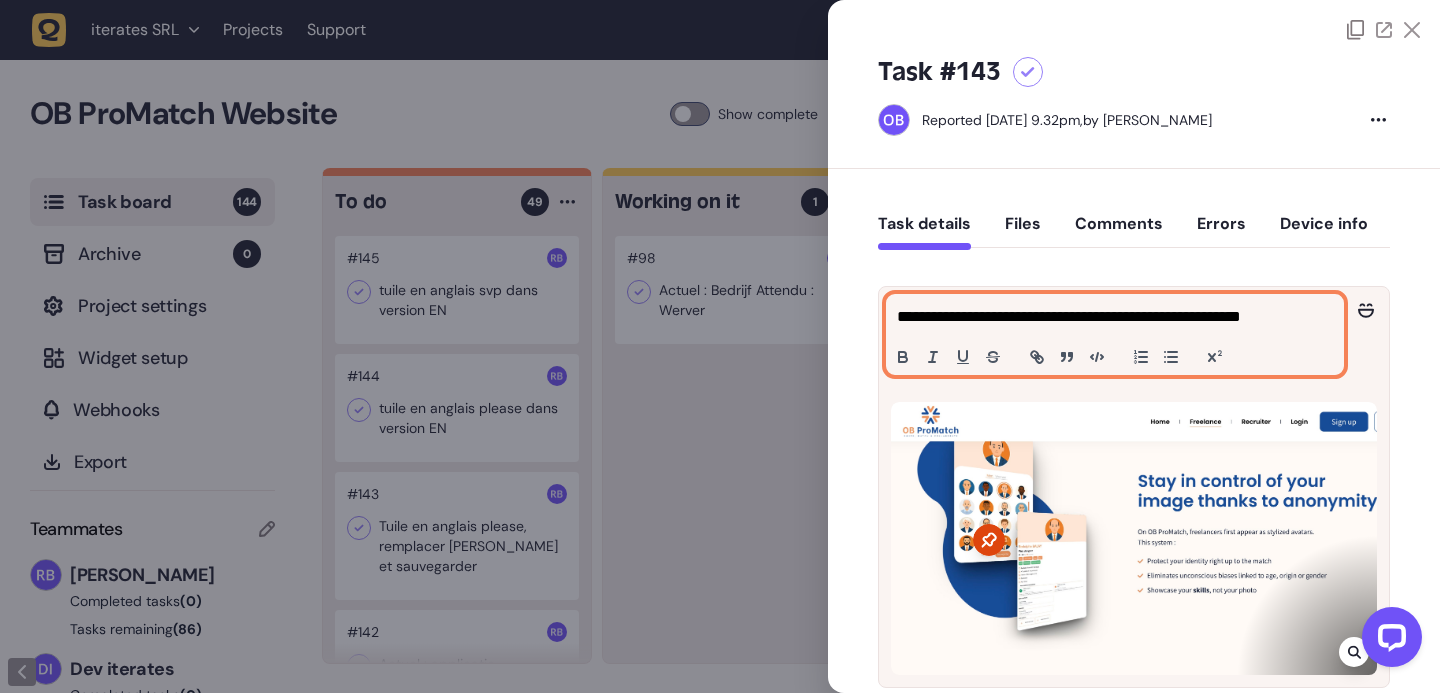 click on "**********" 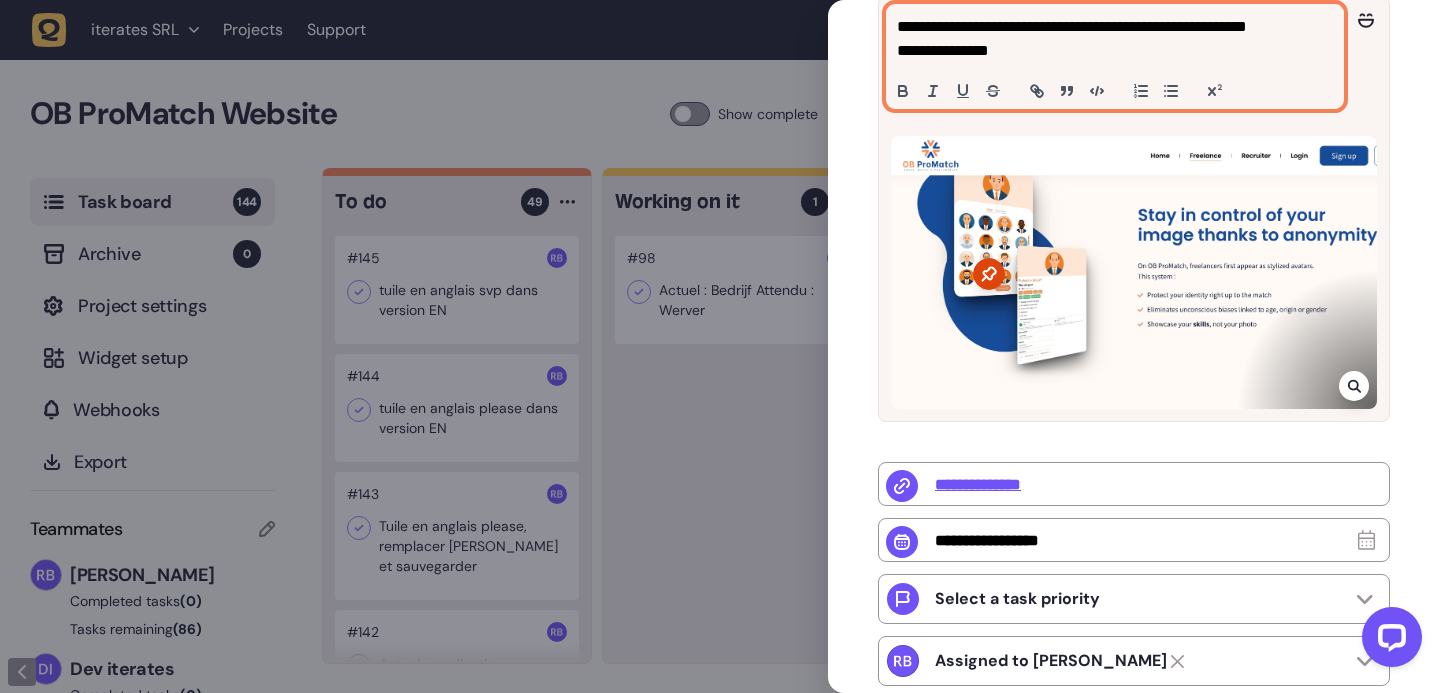 scroll, scrollTop: 479, scrollLeft: 0, axis: vertical 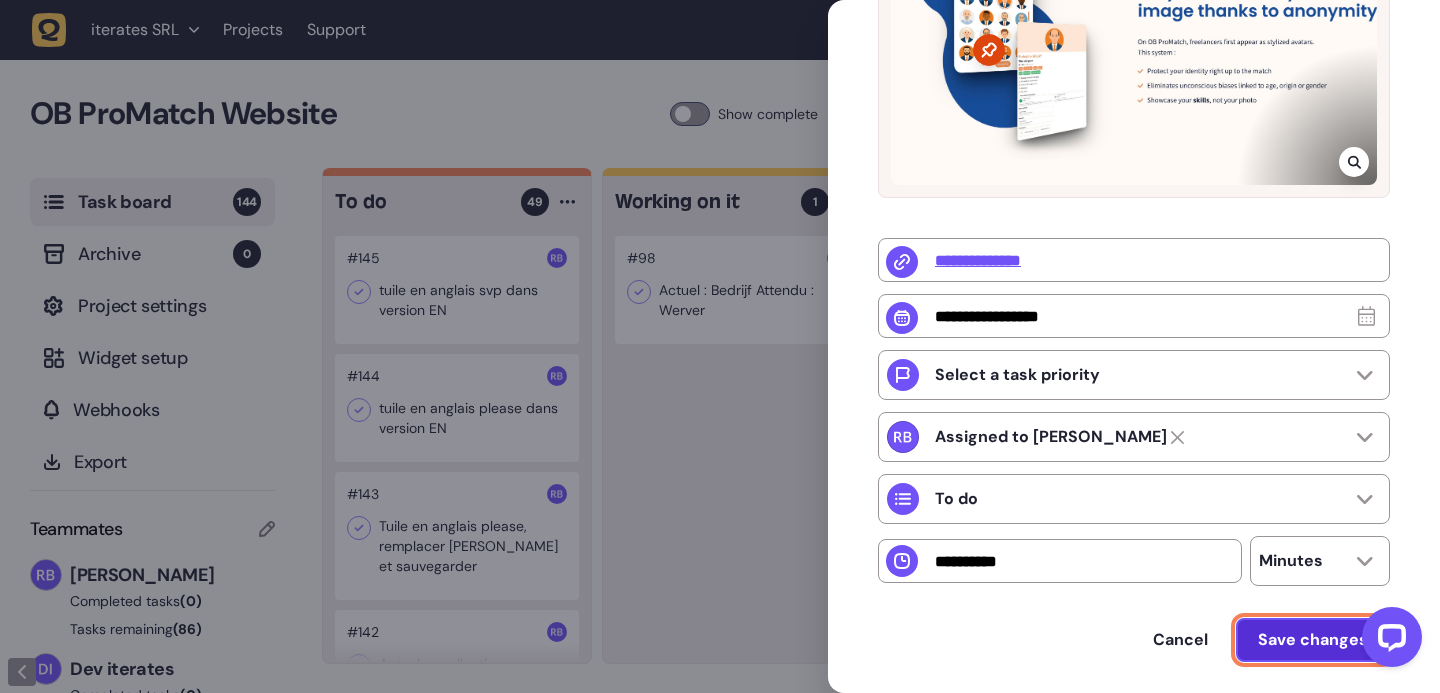 click on "Save changes" 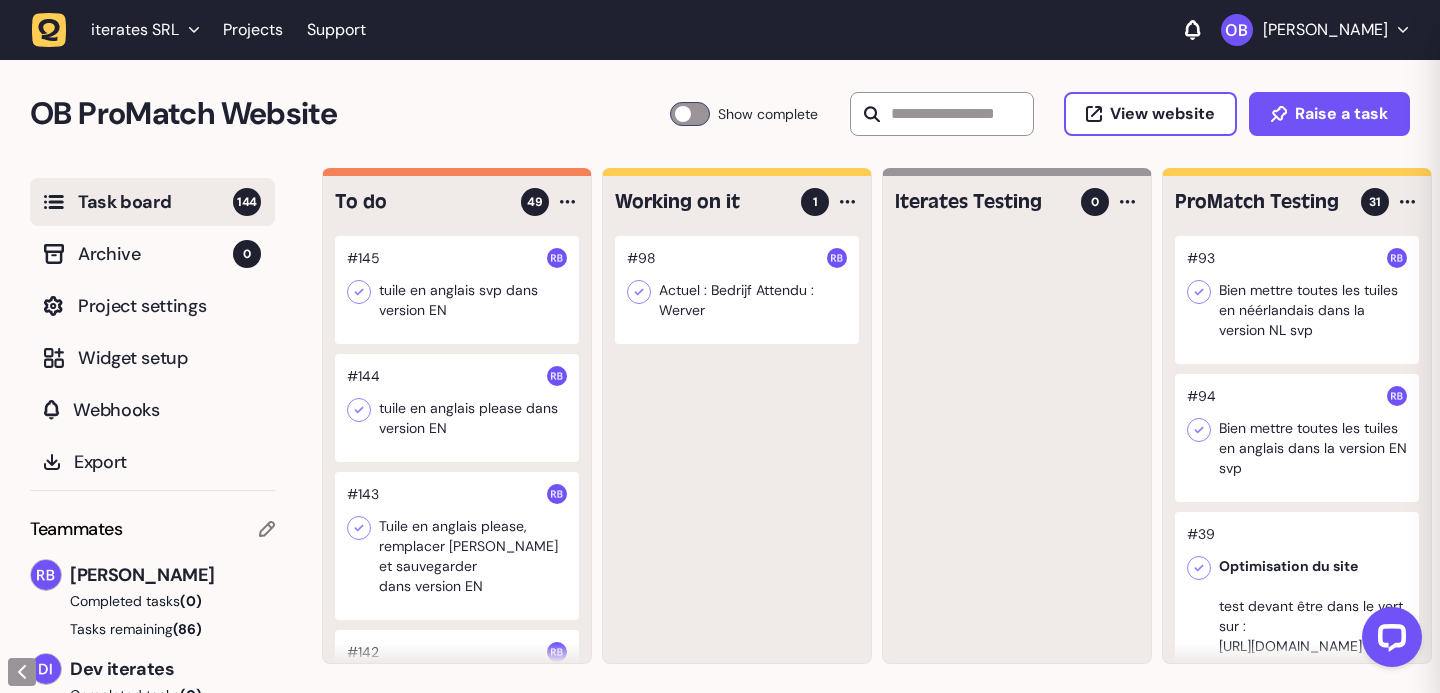 scroll, scrollTop: 62, scrollLeft: 0, axis: vertical 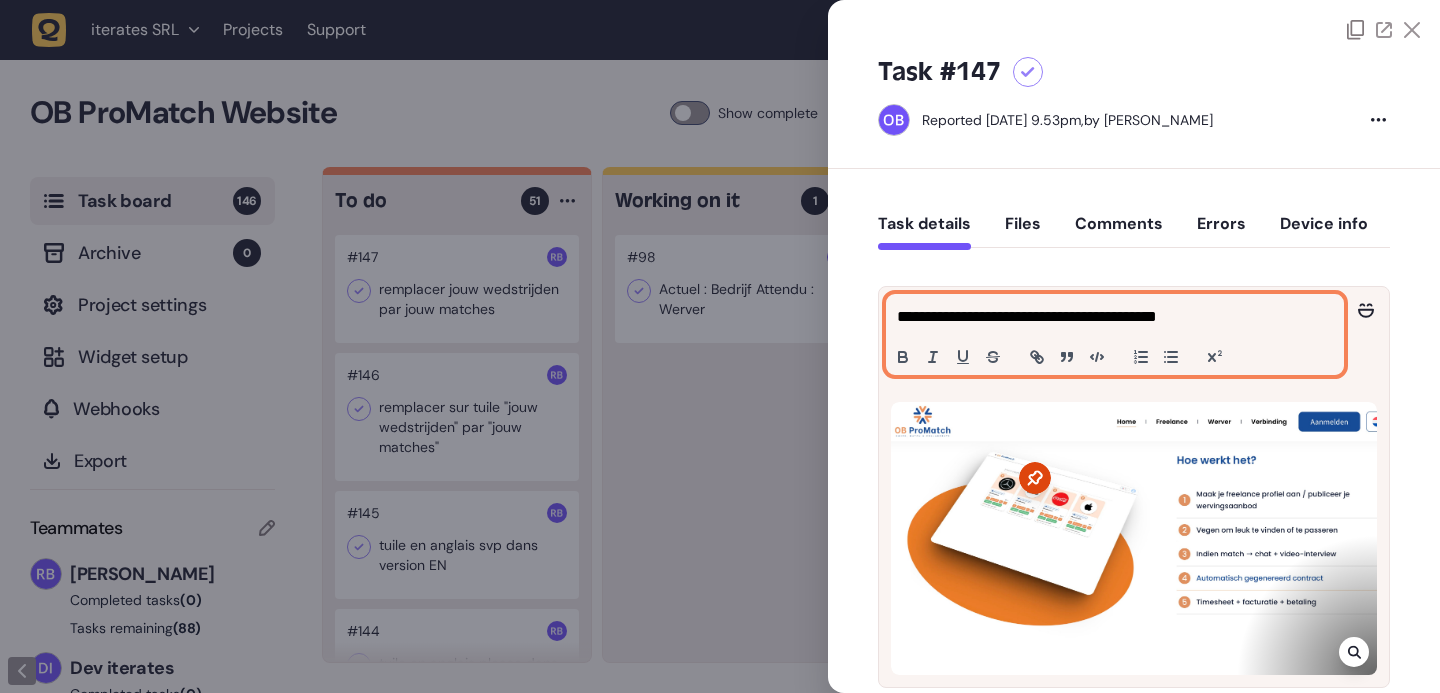 click on "**********" 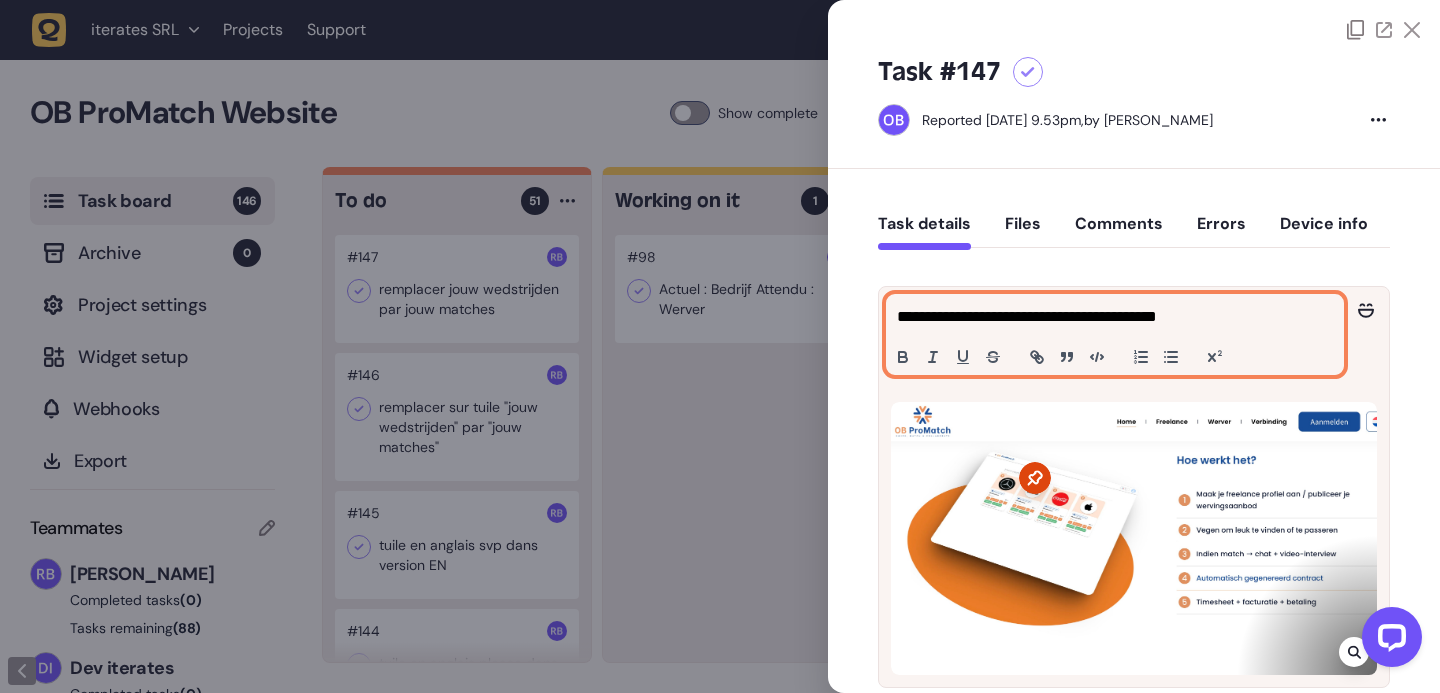 scroll, scrollTop: 0, scrollLeft: 0, axis: both 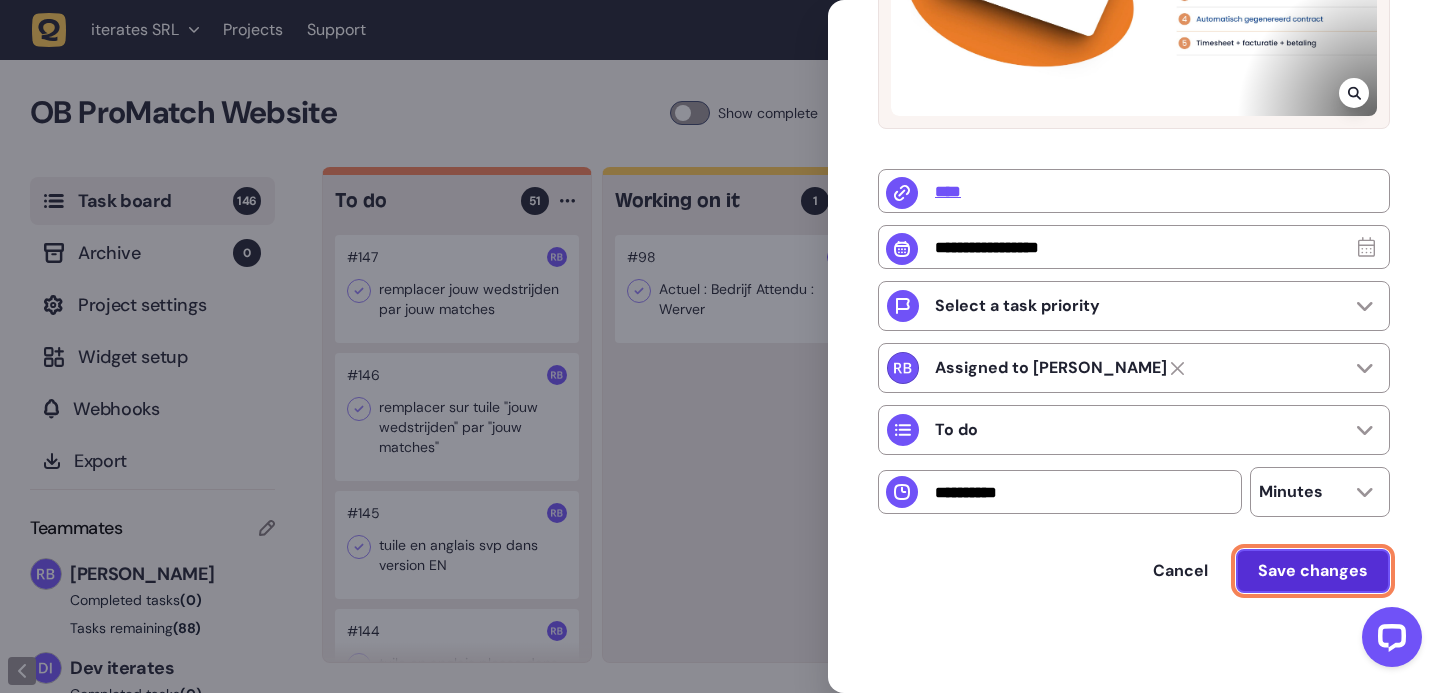 click on "Save changes" 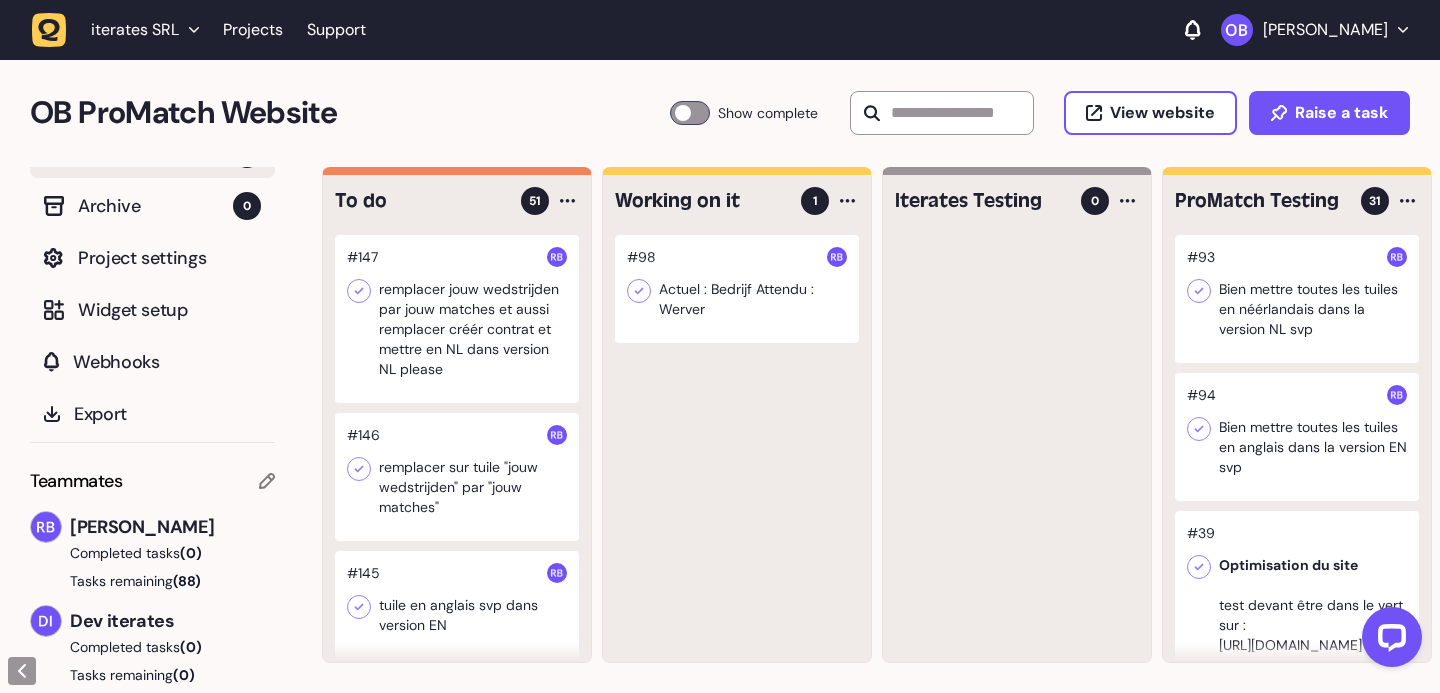 scroll, scrollTop: 51, scrollLeft: 0, axis: vertical 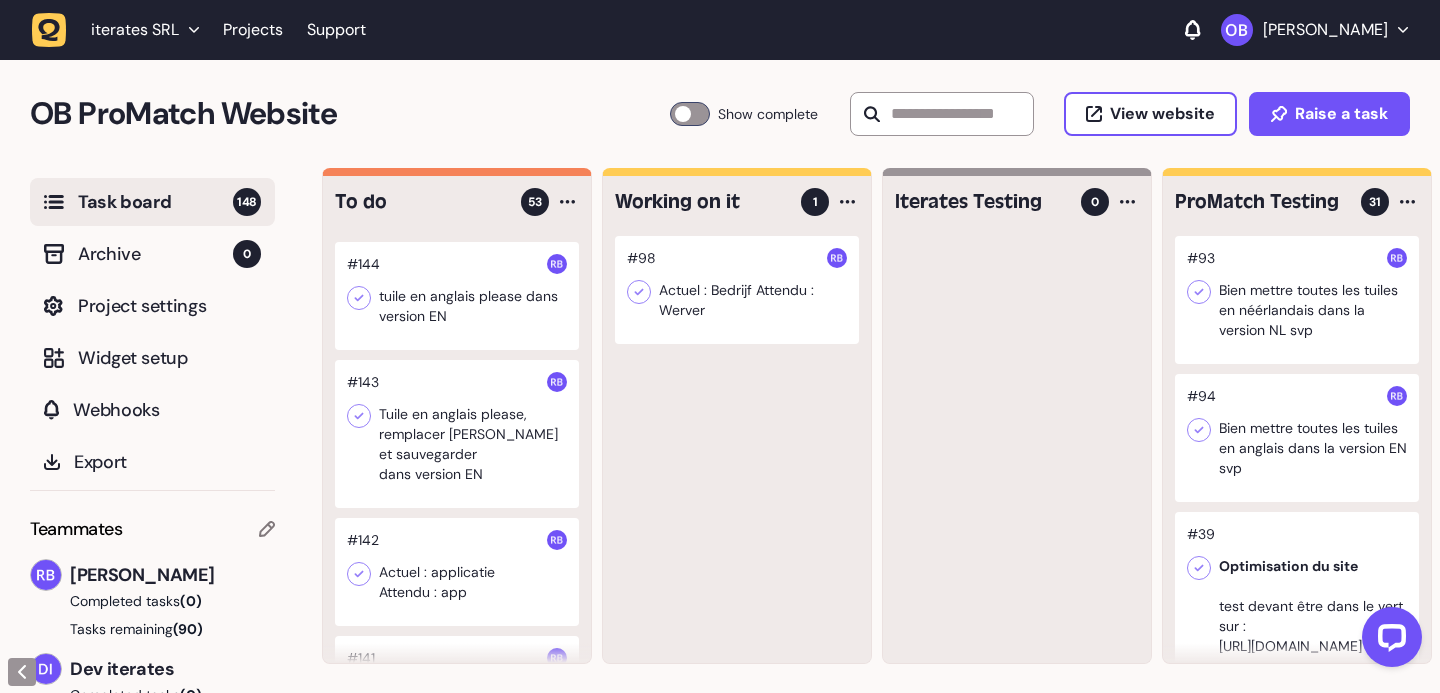 click 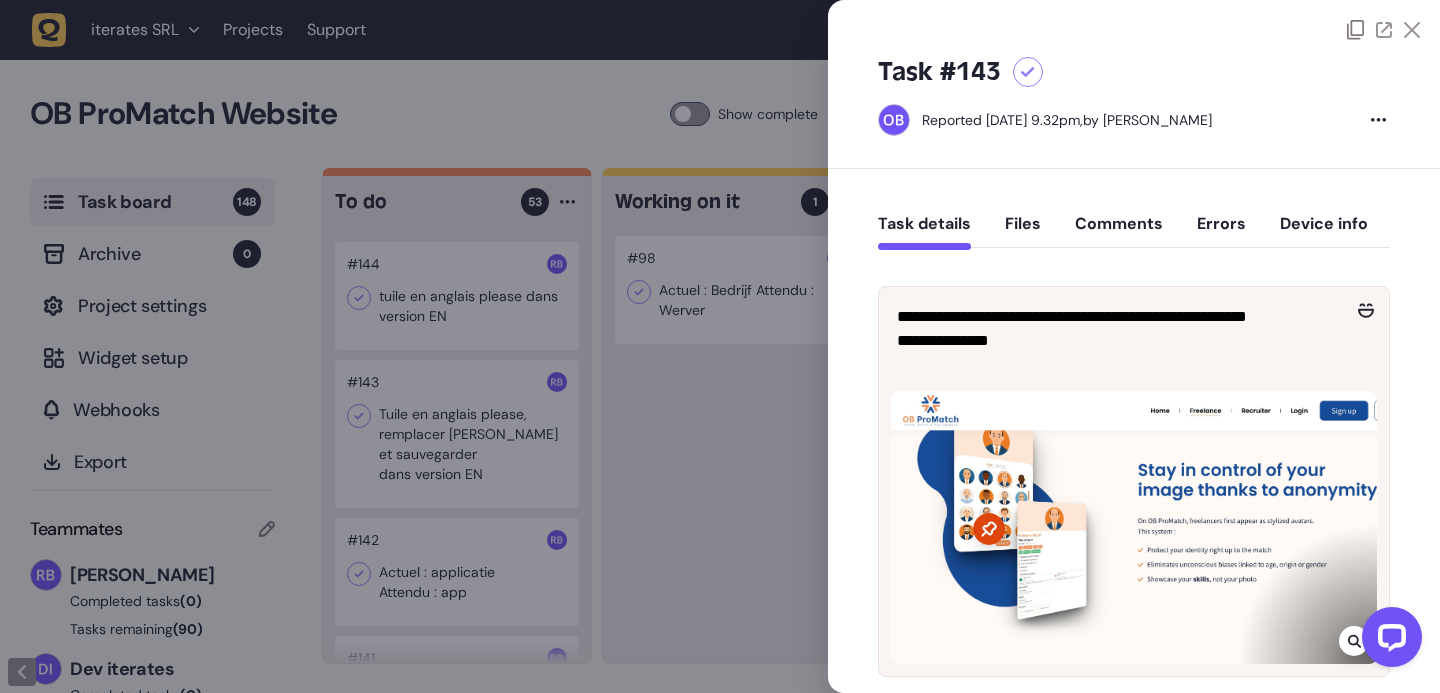 click 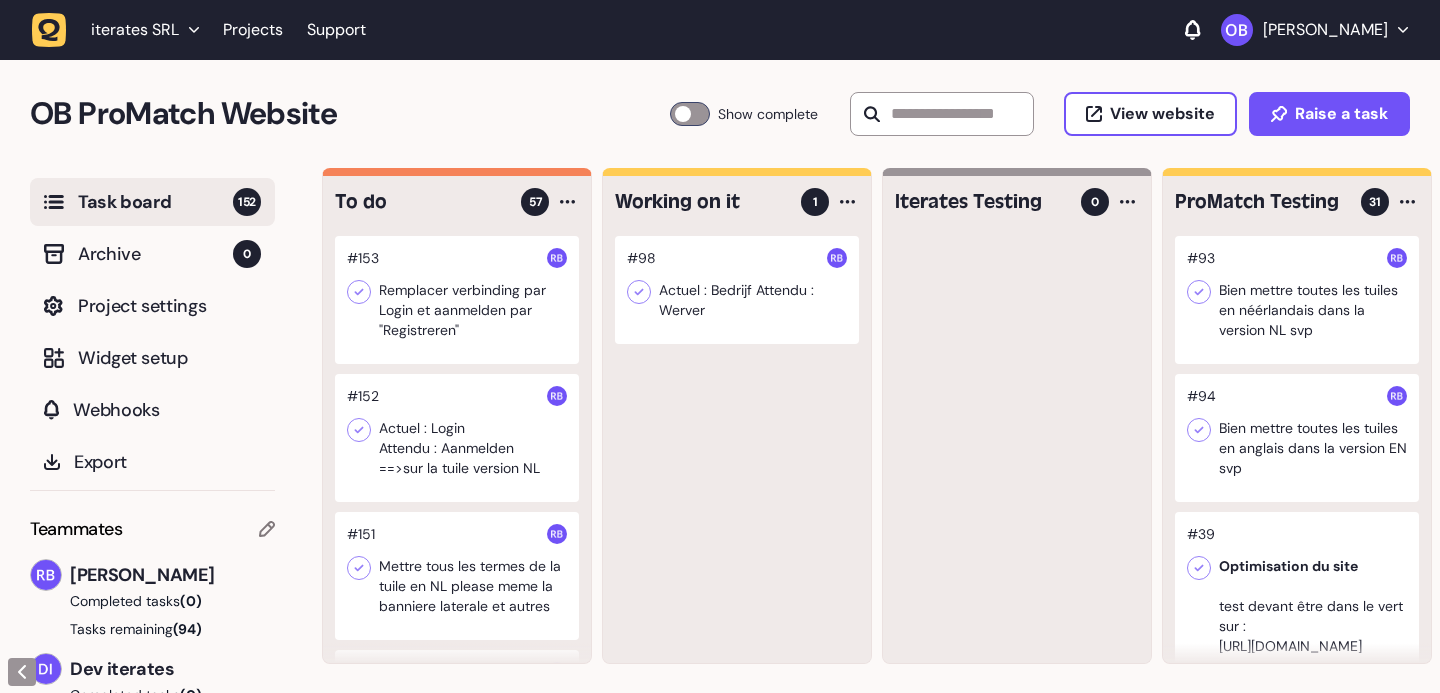 scroll, scrollTop: 0, scrollLeft: 0, axis: both 